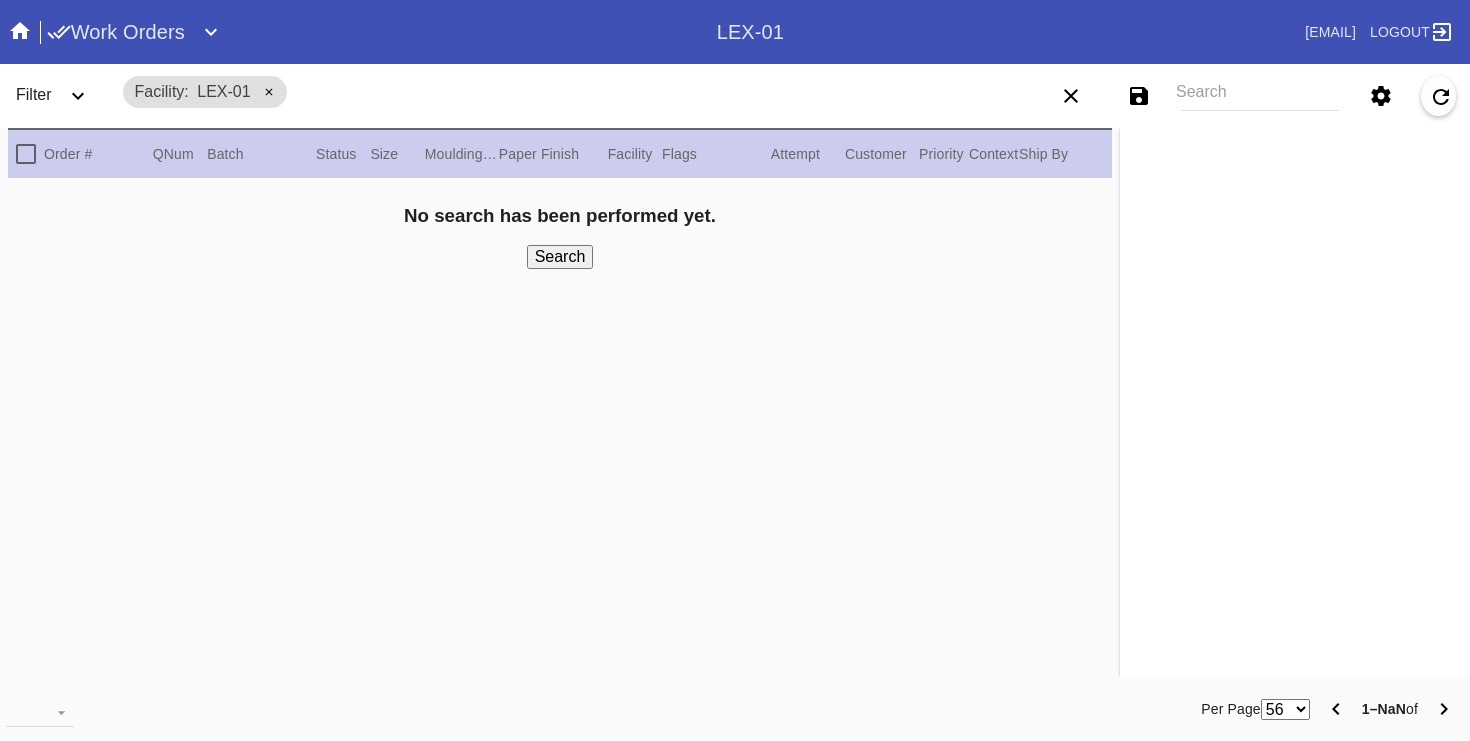 scroll, scrollTop: 0, scrollLeft: 0, axis: both 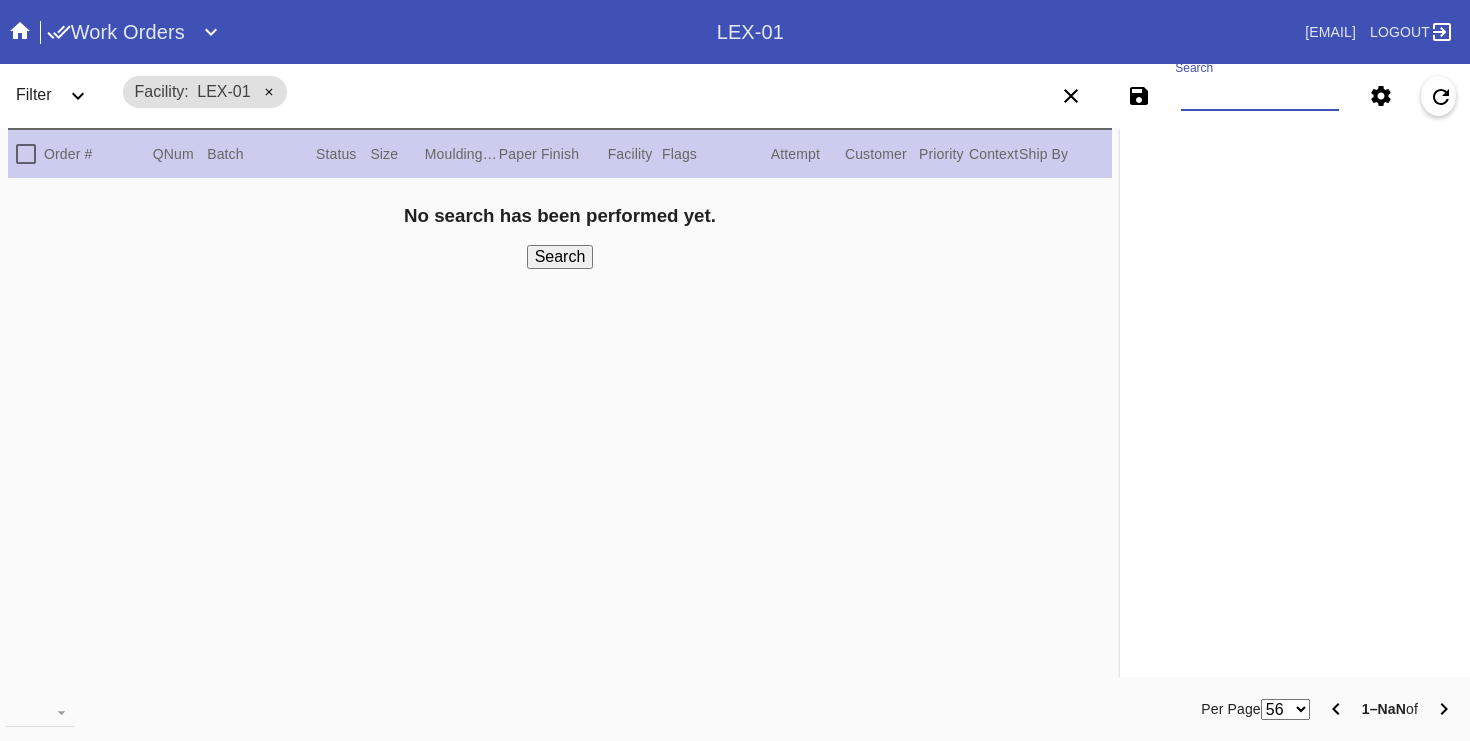 click on "Search" at bounding box center [1260, 96] 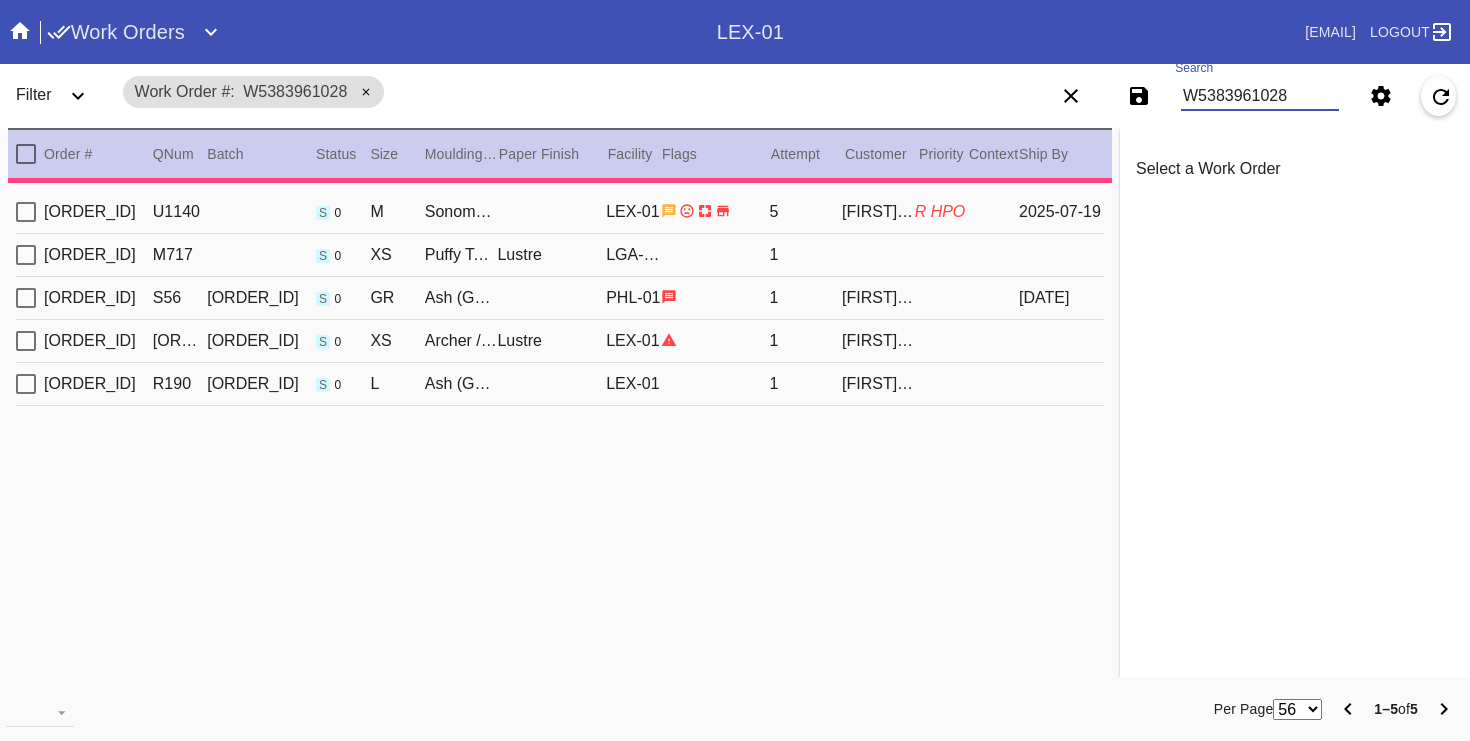 type on "[ORDER_ID]" 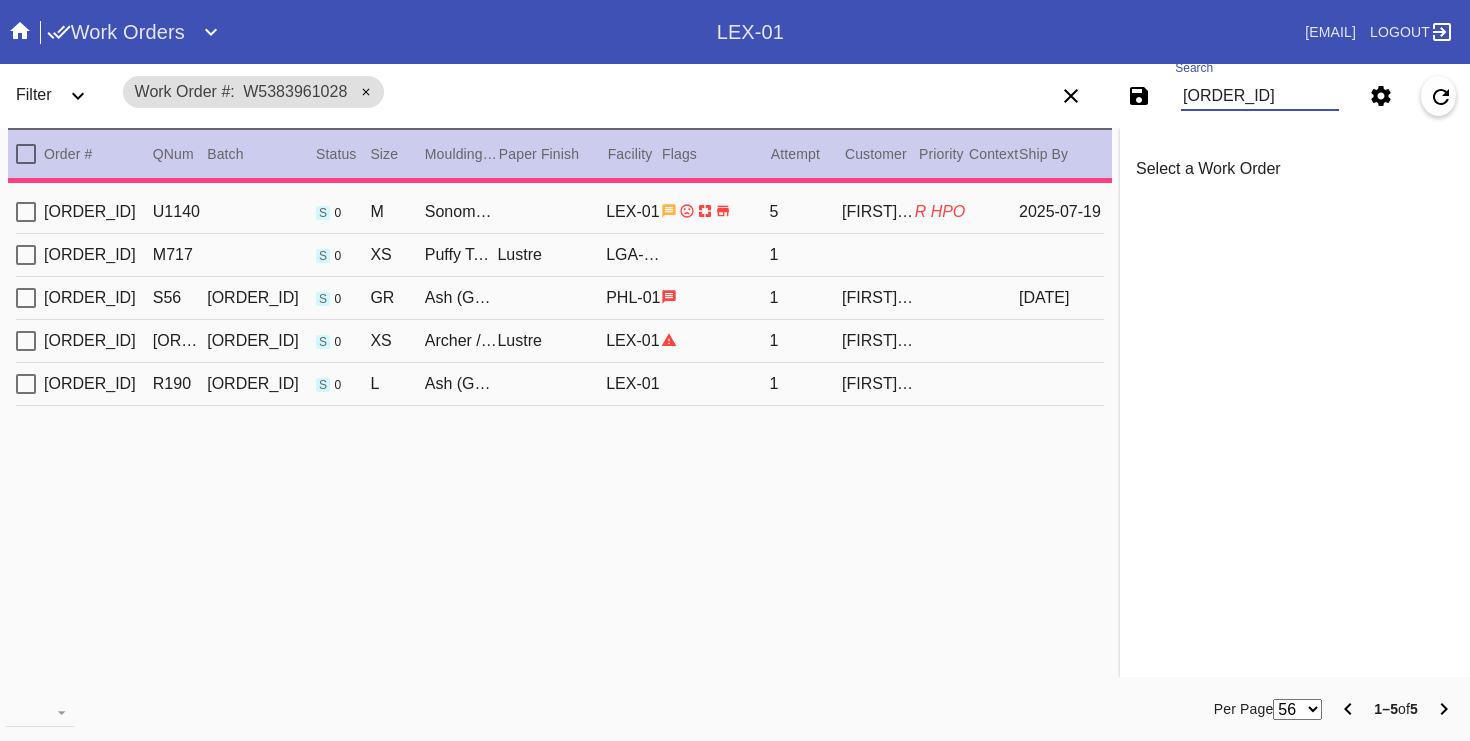 type on "*** HPO - MUST BE APPROVED BY CA ***" 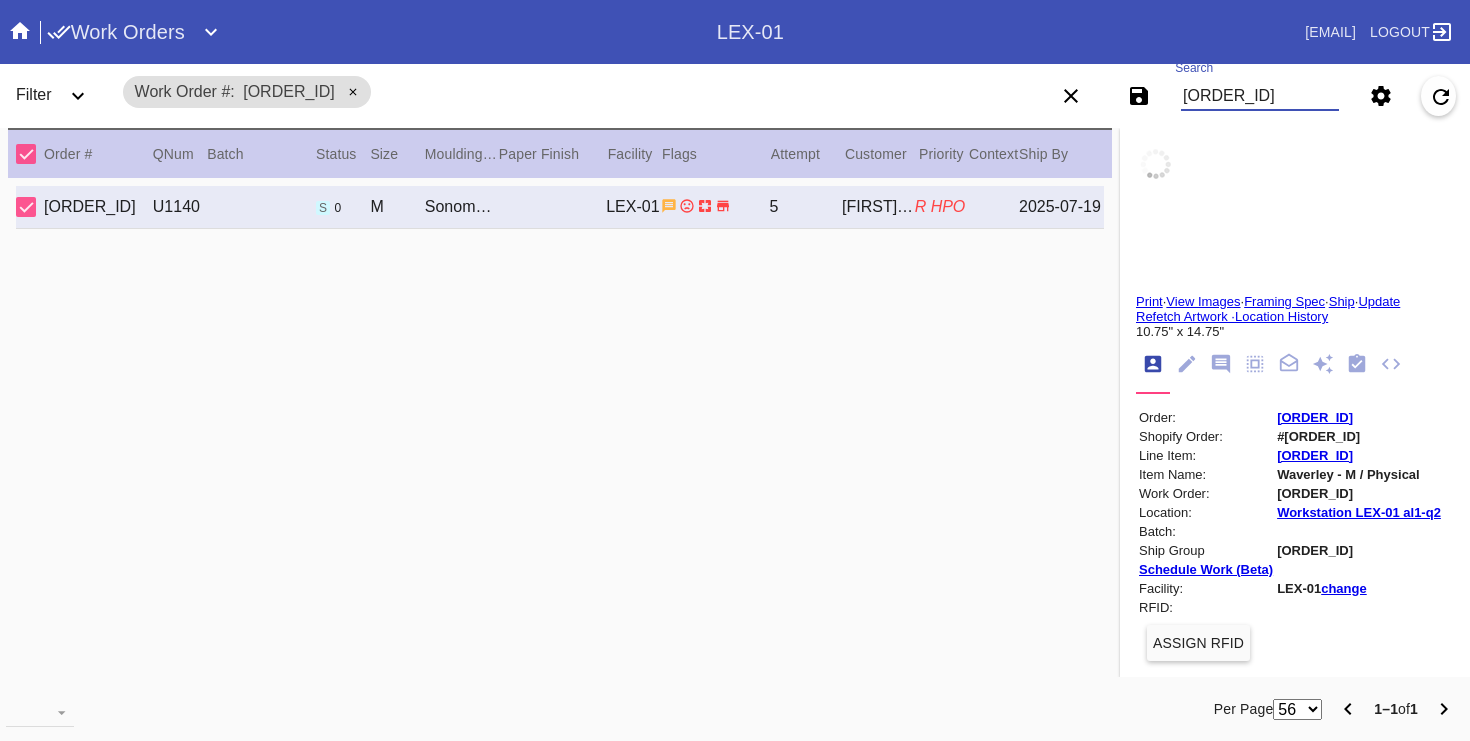 type on "[ORDER_ID]" 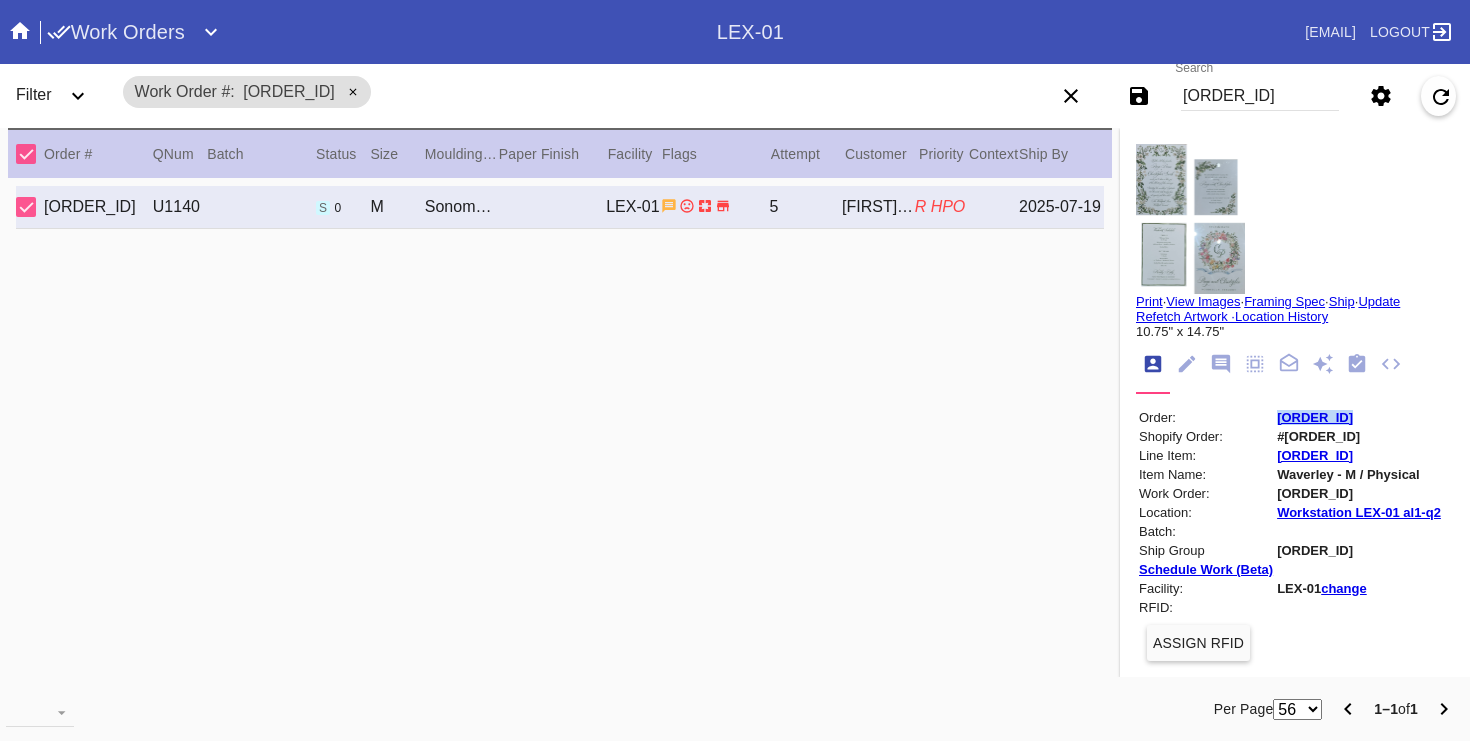 drag, startPoint x: 1376, startPoint y: 416, endPoint x: 1256, endPoint y: 413, distance: 120.03749 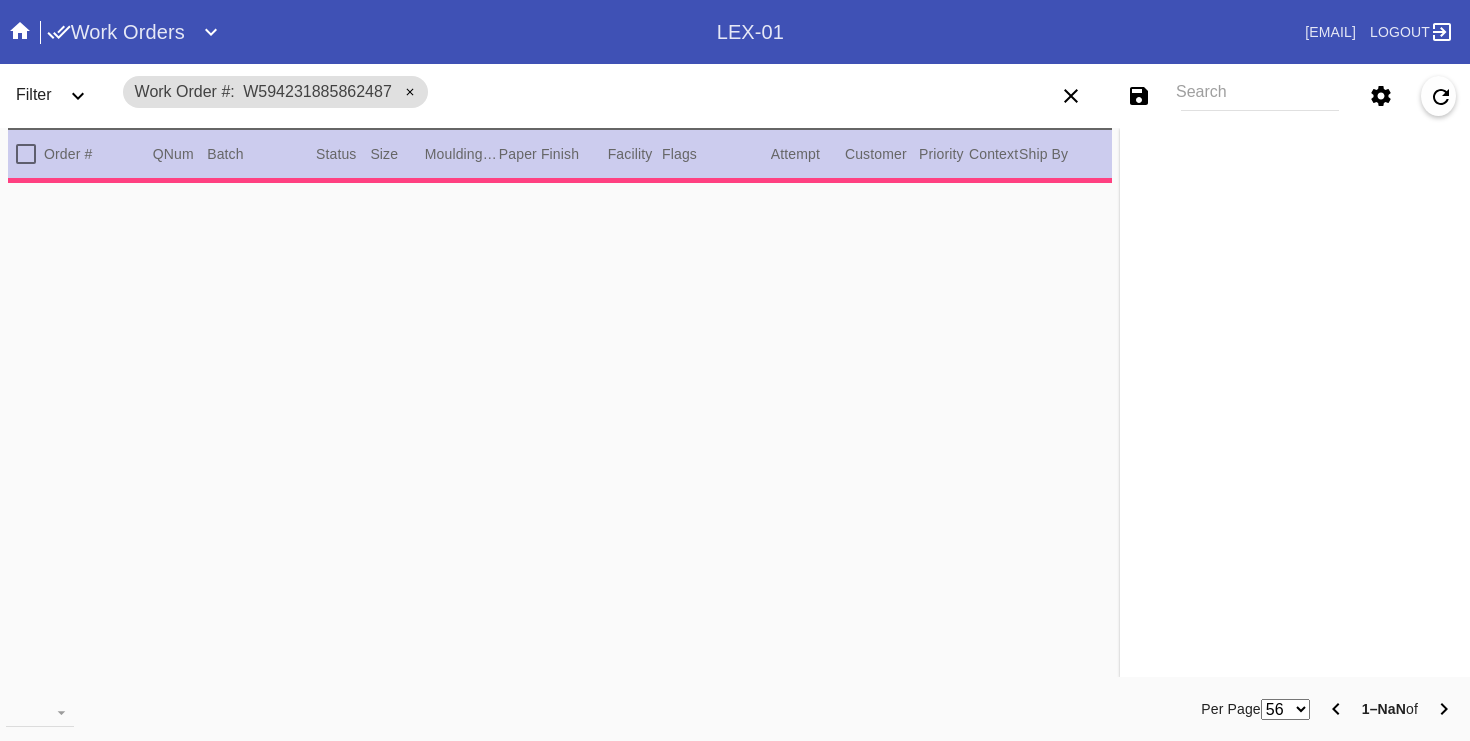 scroll, scrollTop: 0, scrollLeft: 0, axis: both 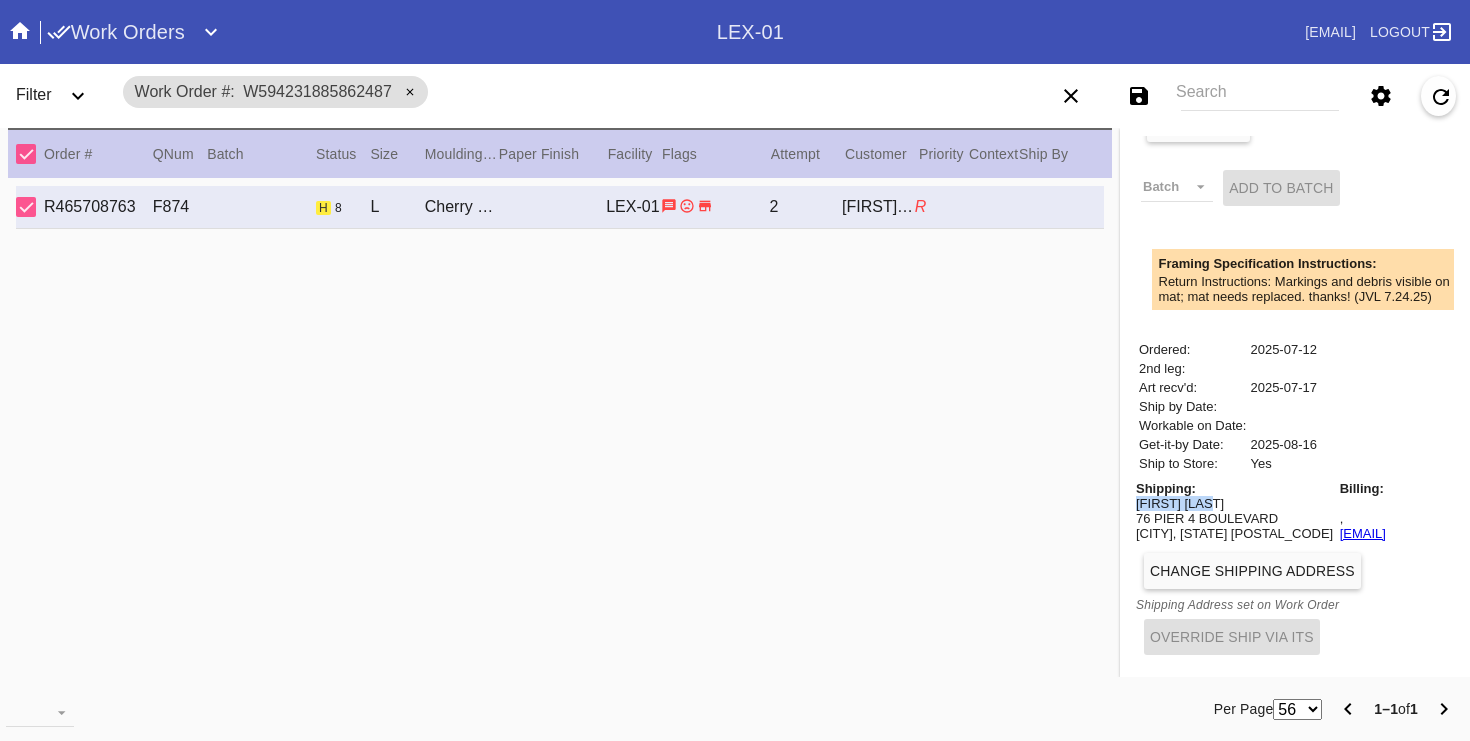 drag, startPoint x: 1228, startPoint y: 503, endPoint x: 1127, endPoint y: 503, distance: 101 